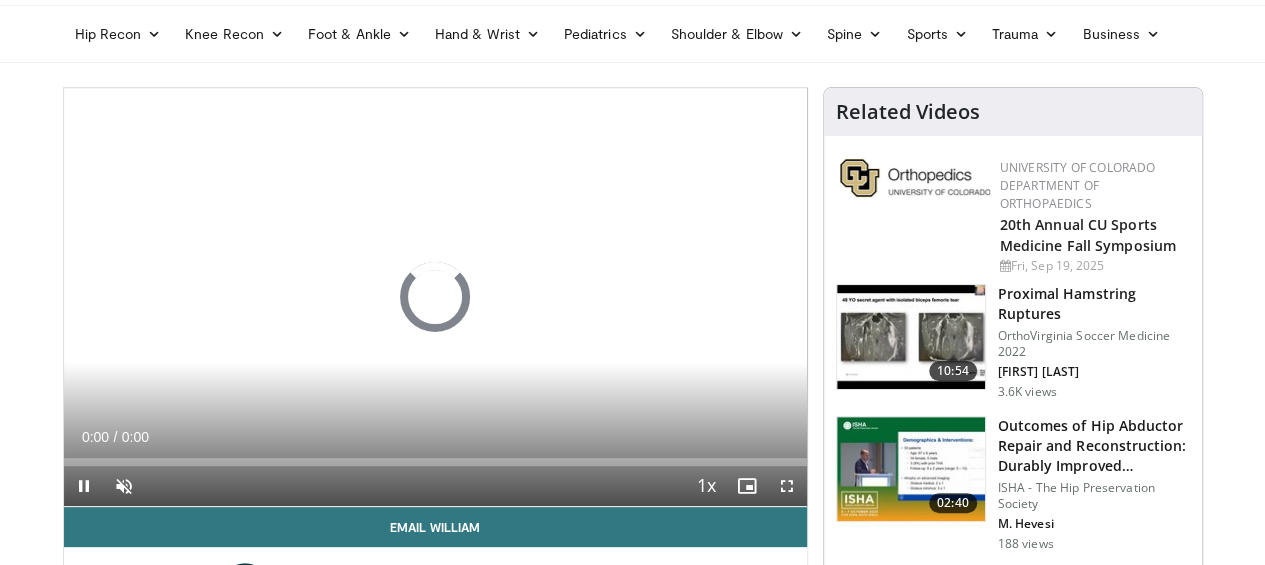 scroll, scrollTop: 129, scrollLeft: 0, axis: vertical 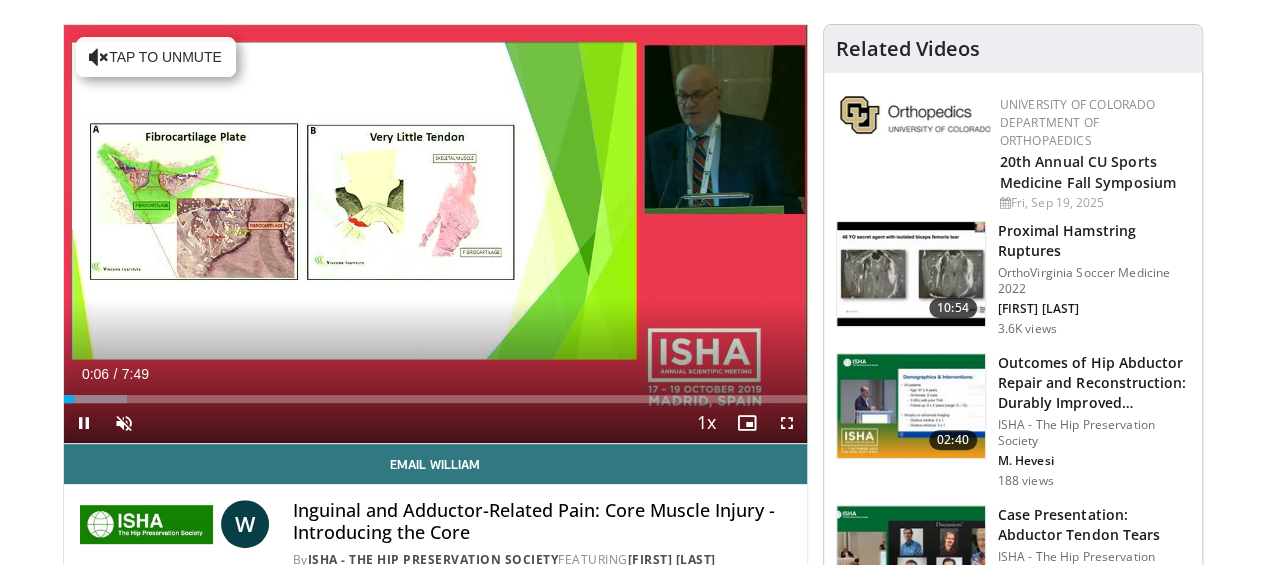 click at bounding box center [95, 399] 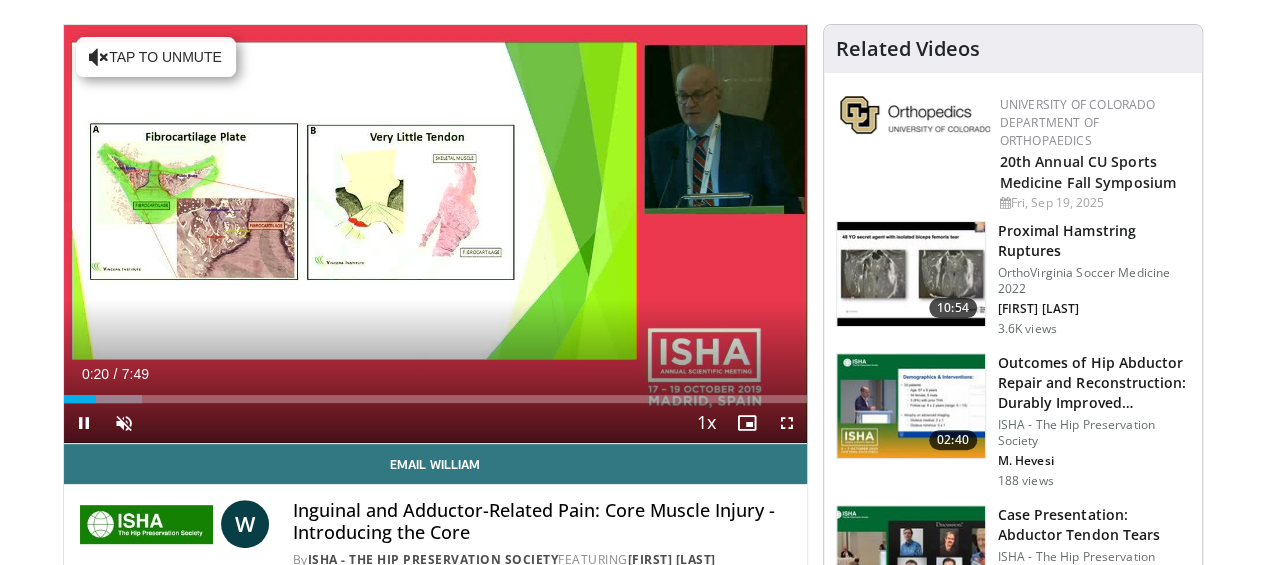 click on "Loaded :  10.54% 0:20 0:30" at bounding box center (435, 399) 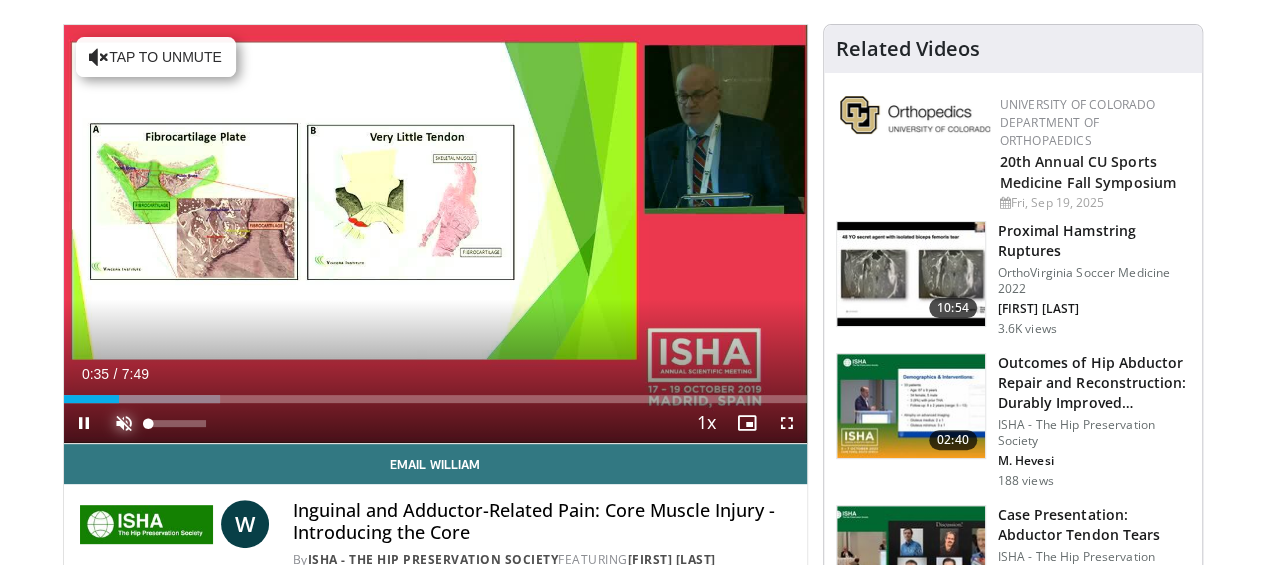click at bounding box center (124, 423) 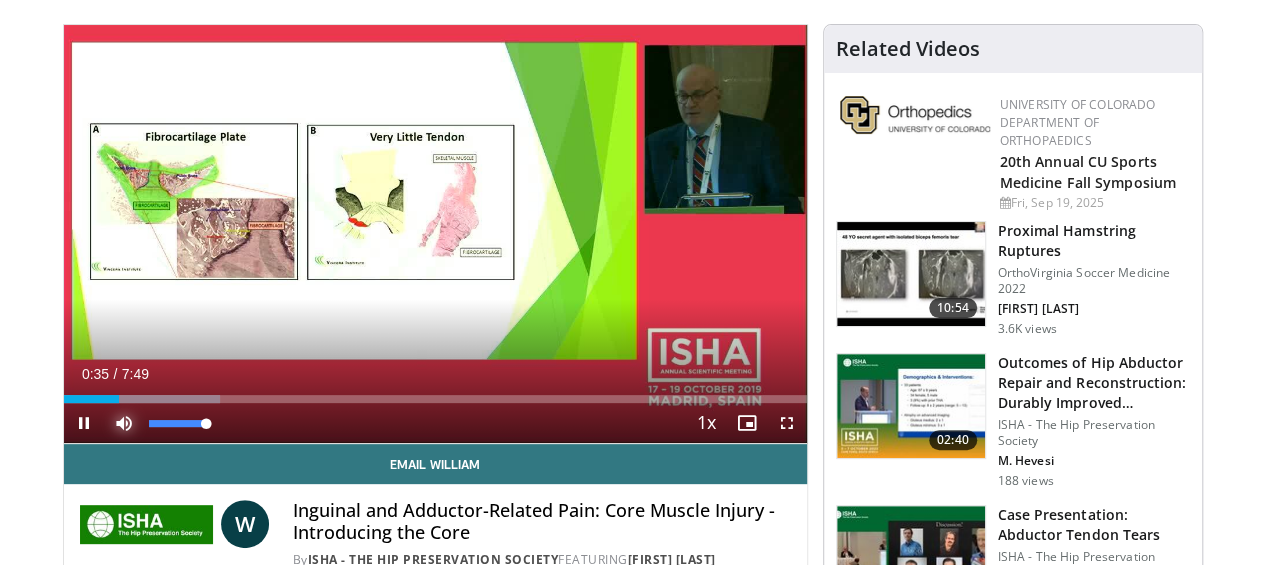 click at bounding box center [124, 423] 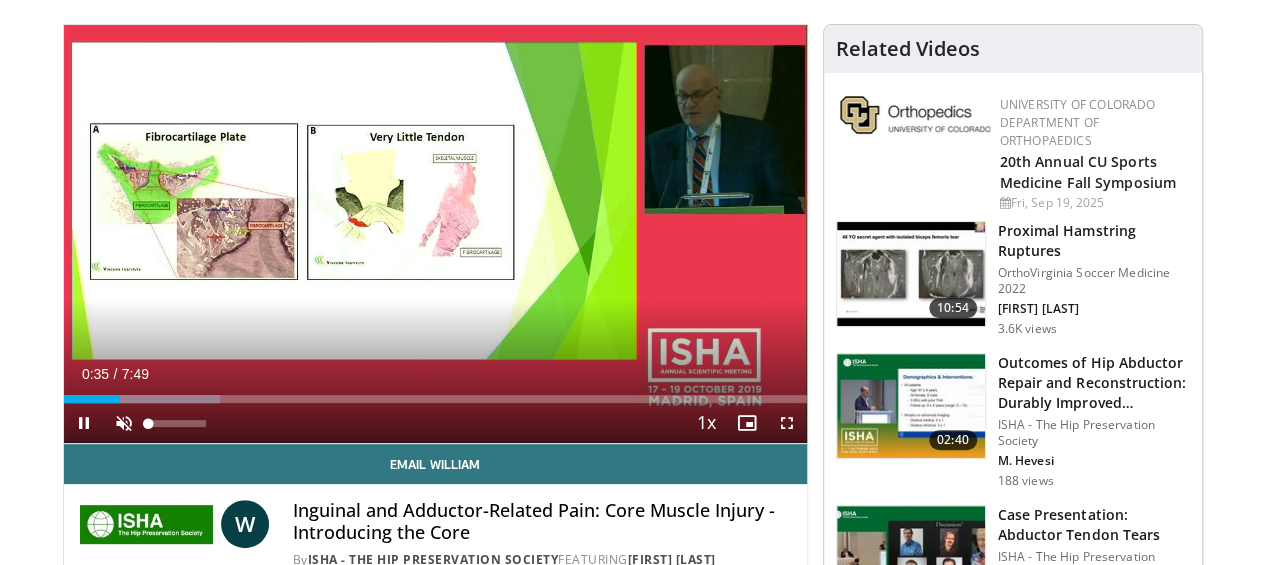 click on "**********" at bounding box center [435, 234] 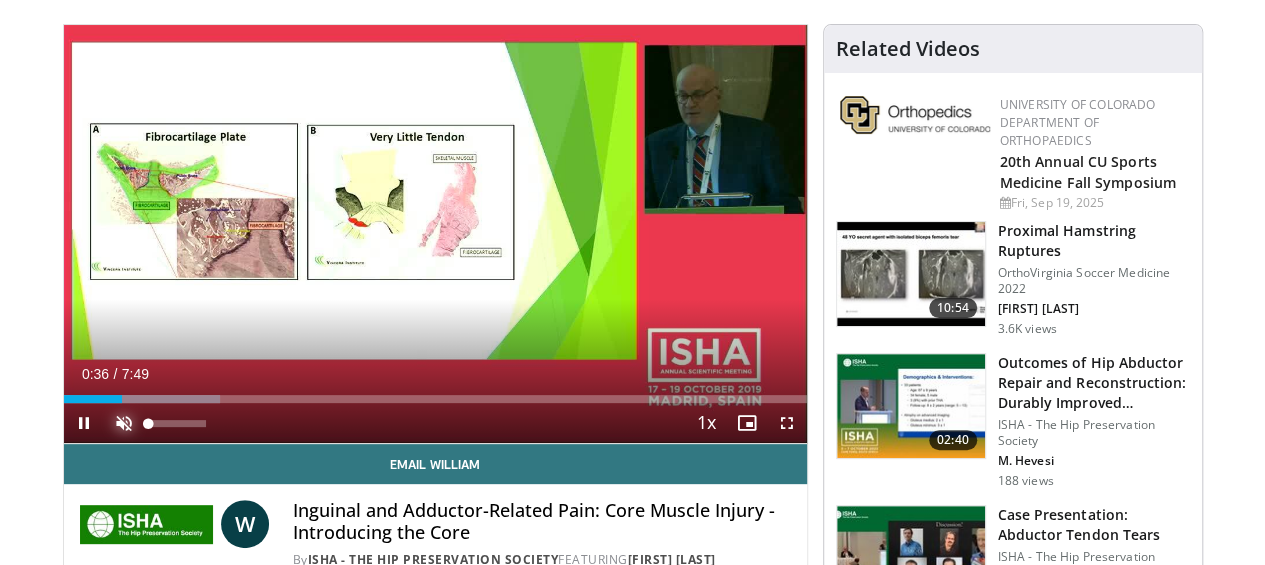 click at bounding box center (124, 423) 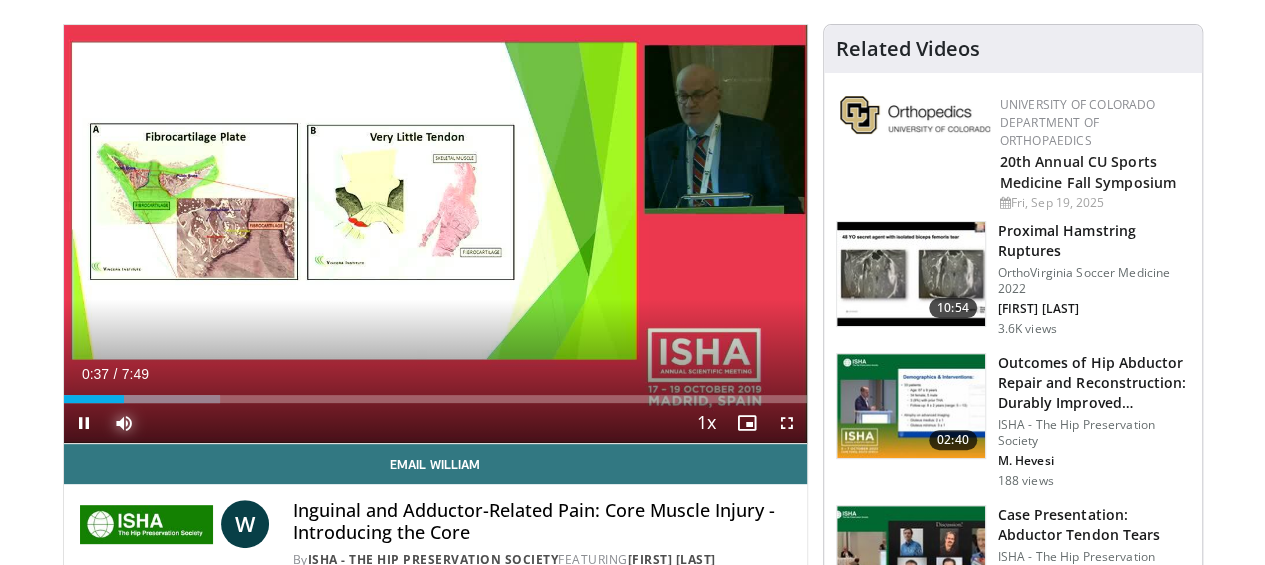 click on "Loaded :  21.10% 0:38 0:47" at bounding box center (435, 393) 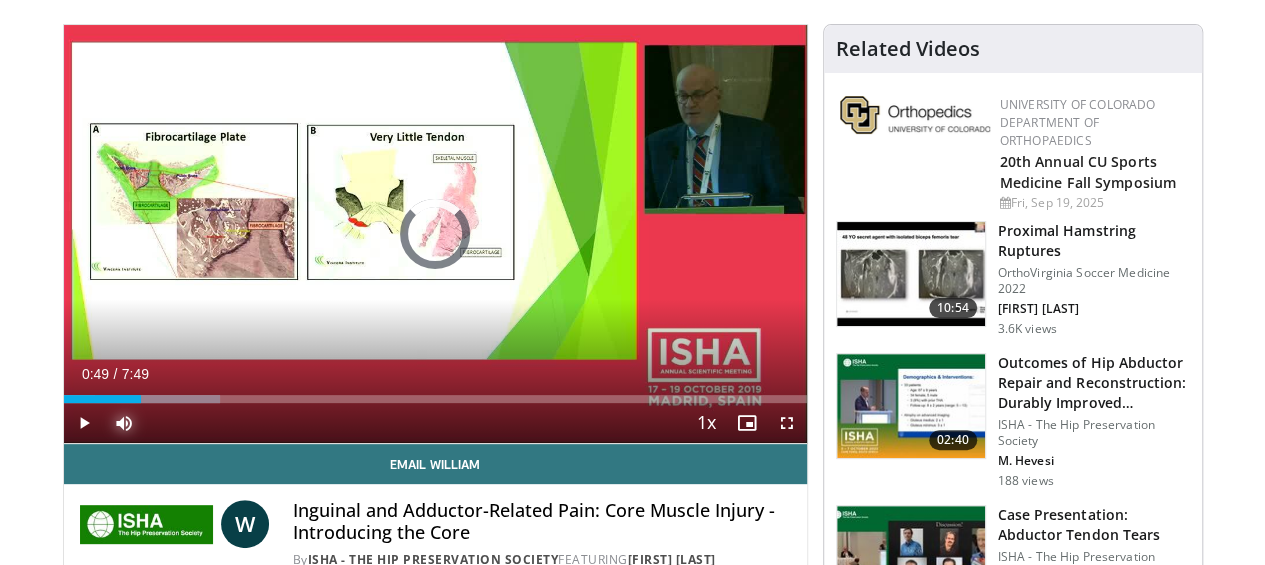 click at bounding box center (157, 399) 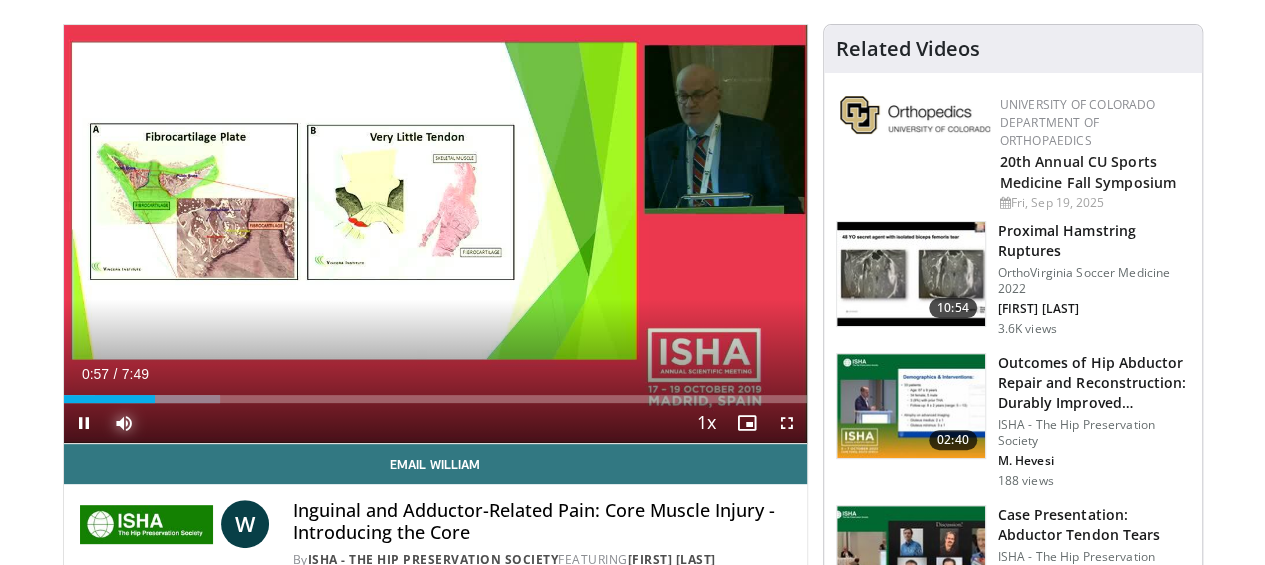 click on "Loaded :  21.10% 0:57 1:10" at bounding box center (435, 399) 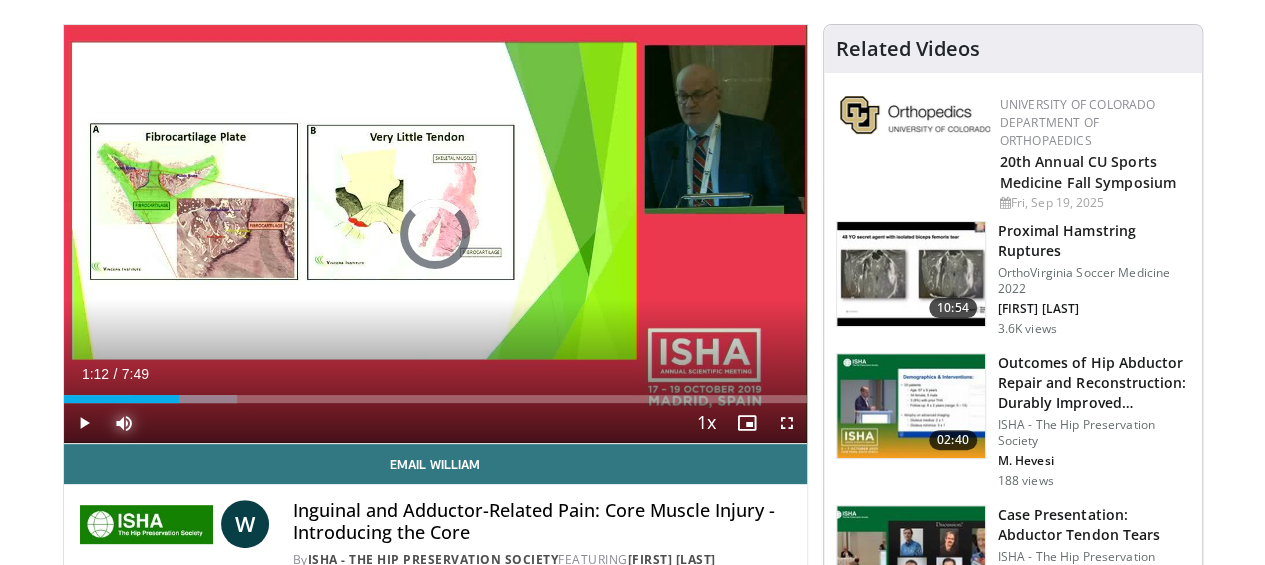 click at bounding box center (185, 399) 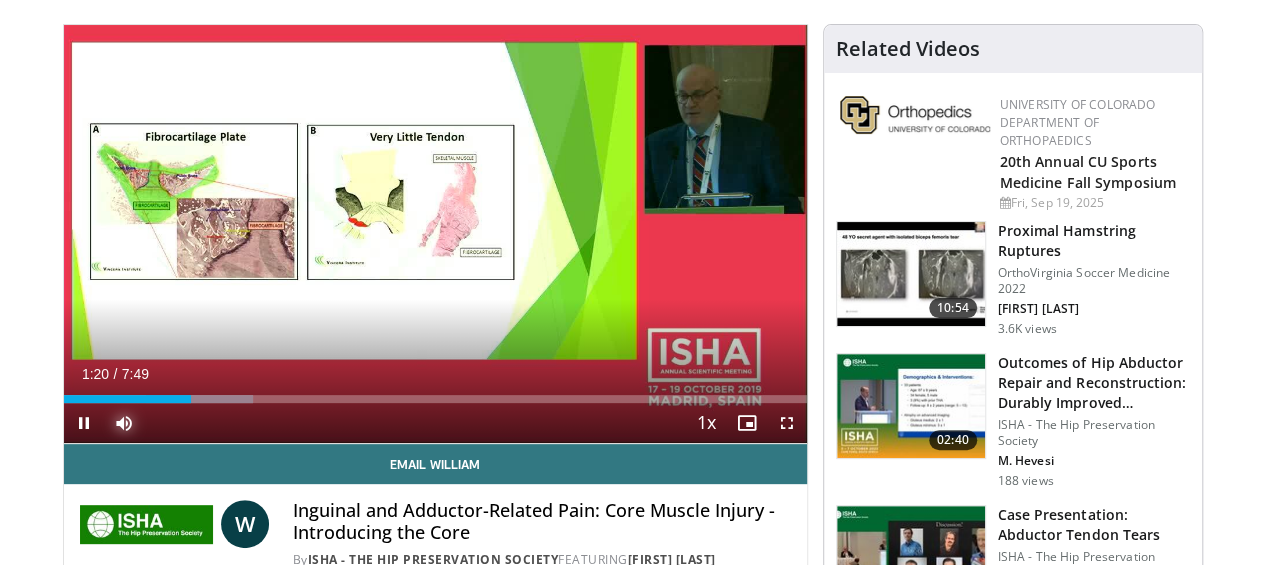 click on "Loaded :  25.54% 1:20 1:31" at bounding box center [435, 393] 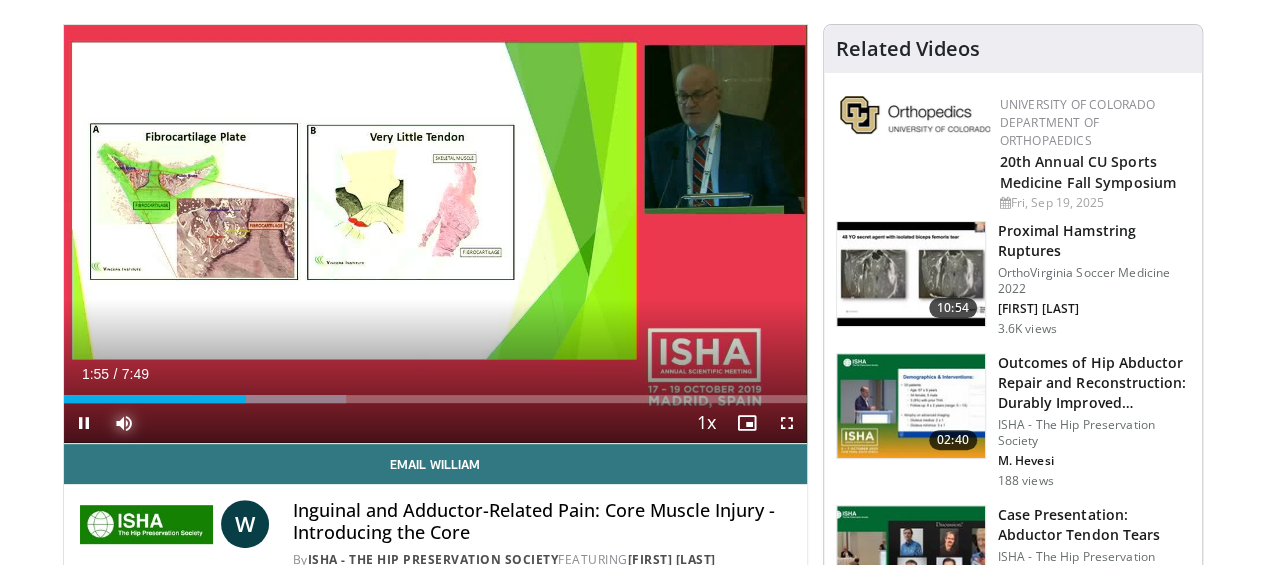 click at bounding box center (269, 399) 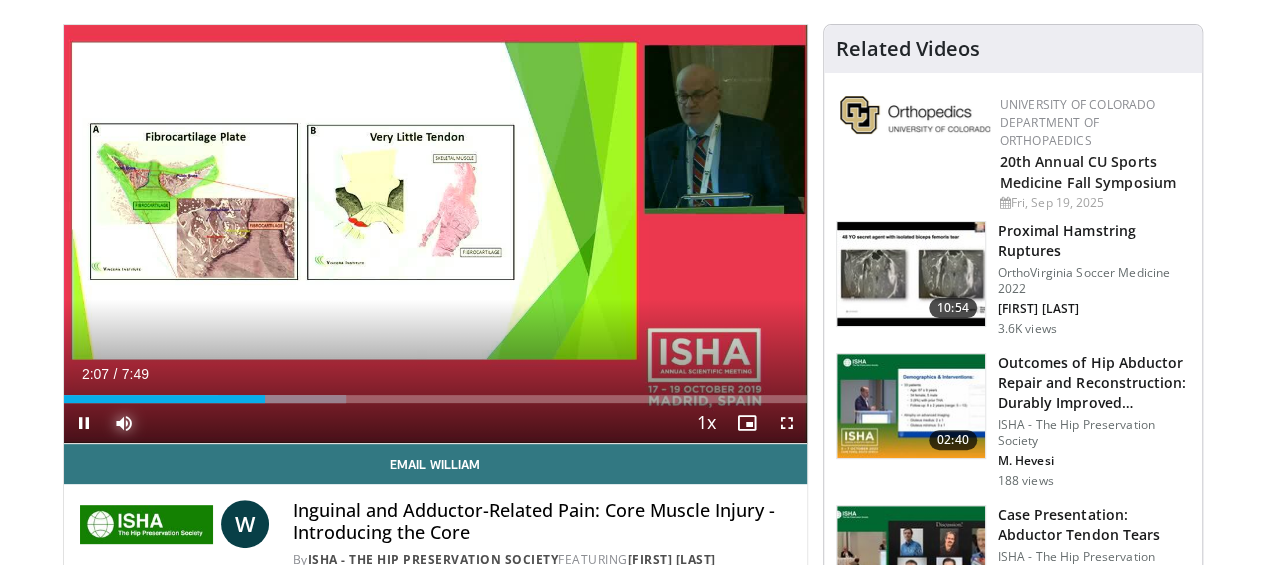 click at bounding box center [281, 399] 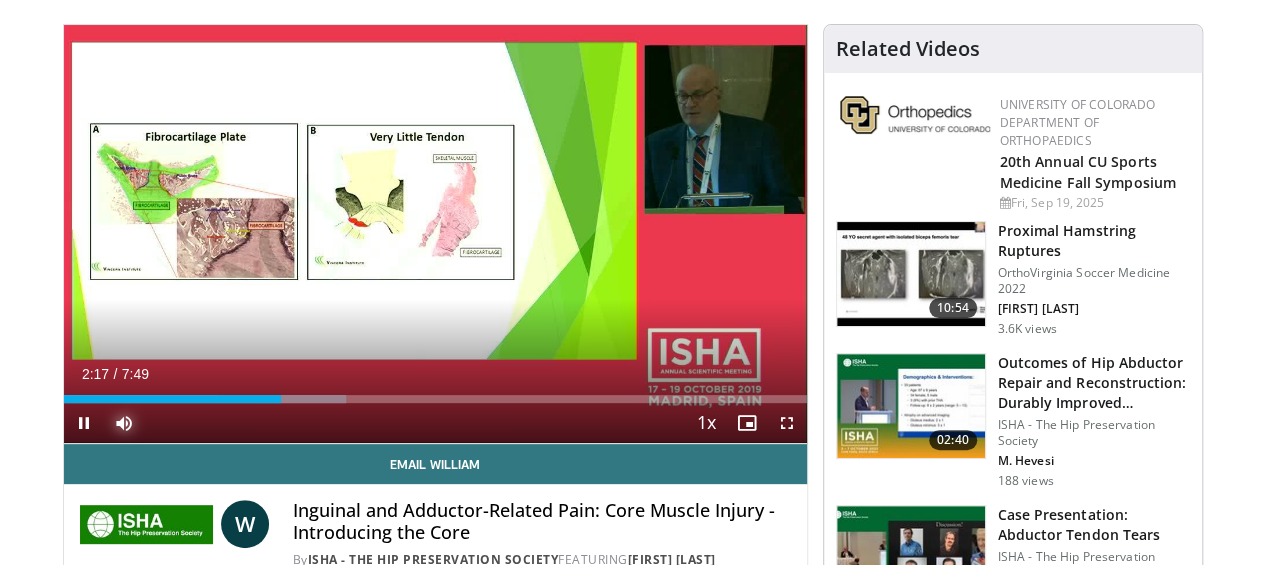 click at bounding box center [281, 399] 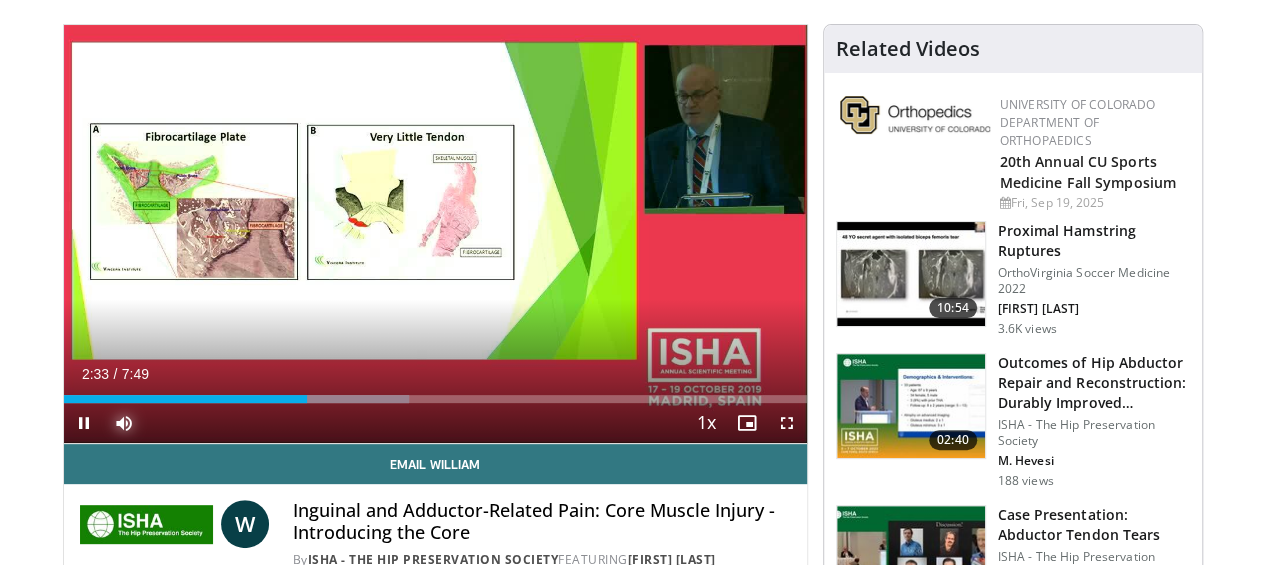click at bounding box center [334, 399] 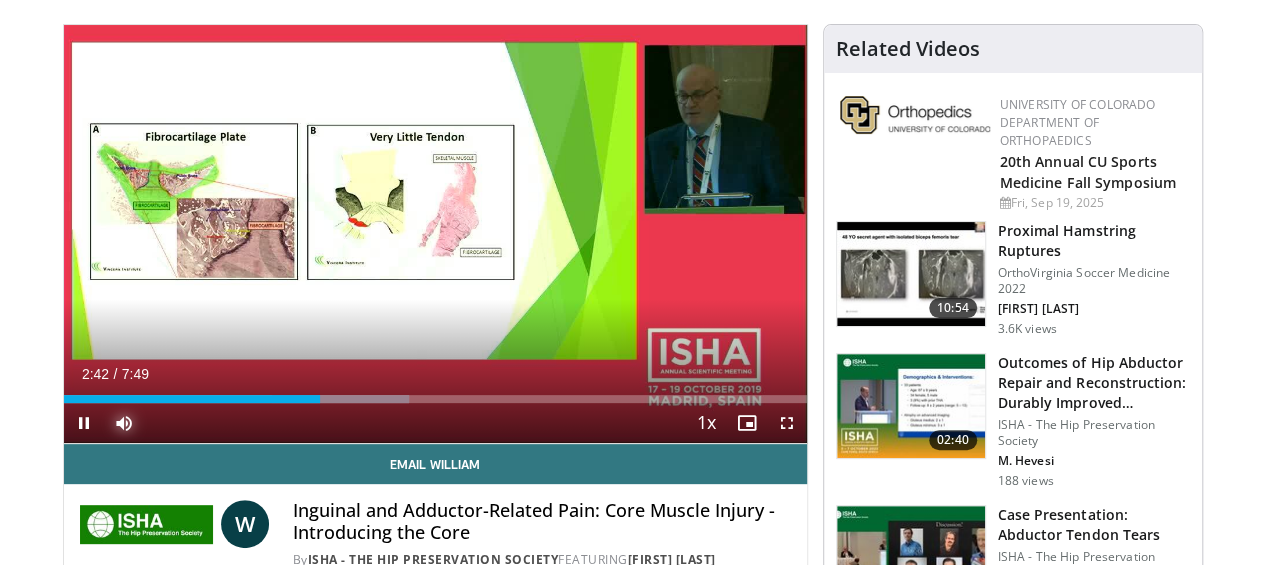 click at bounding box center [340, 399] 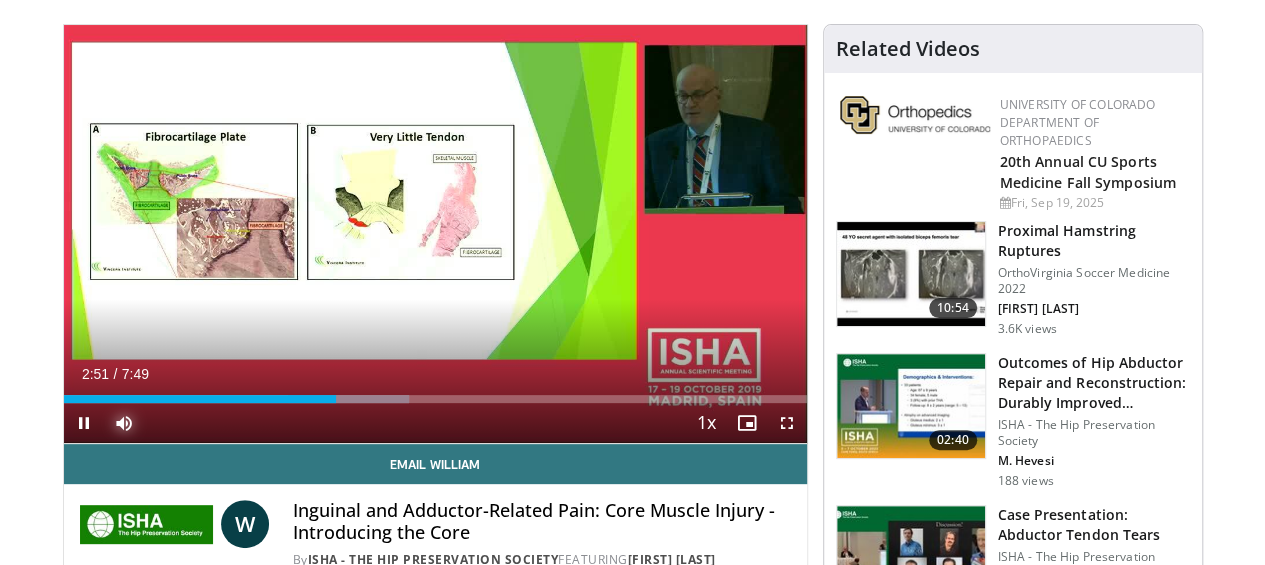 click at bounding box center (348, 399) 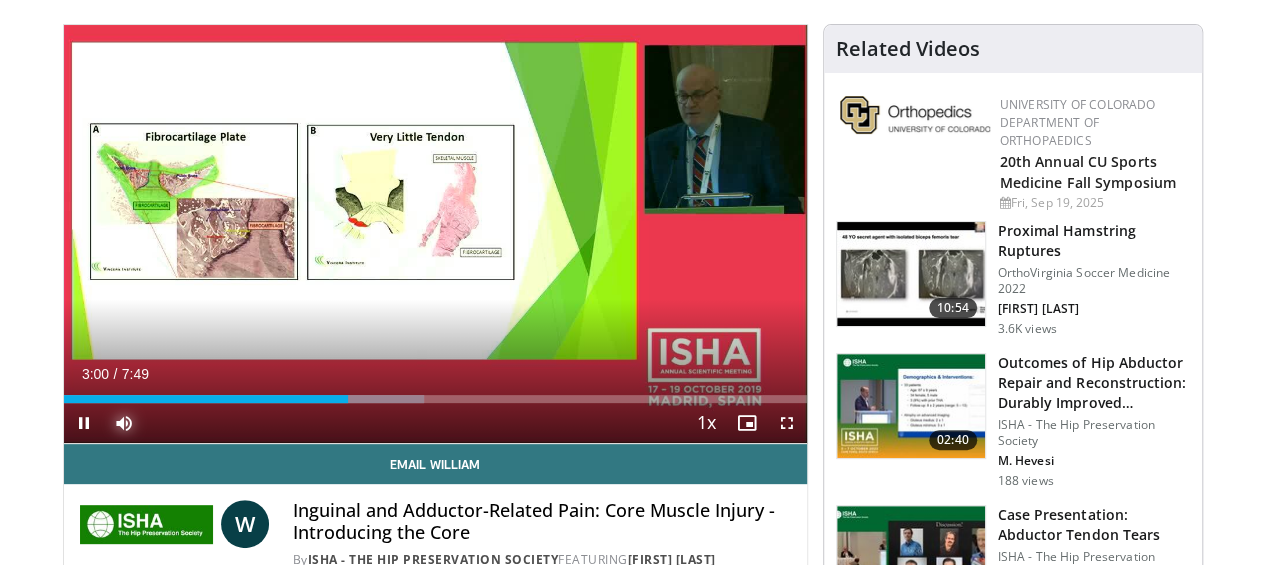 click at bounding box center (362, 399) 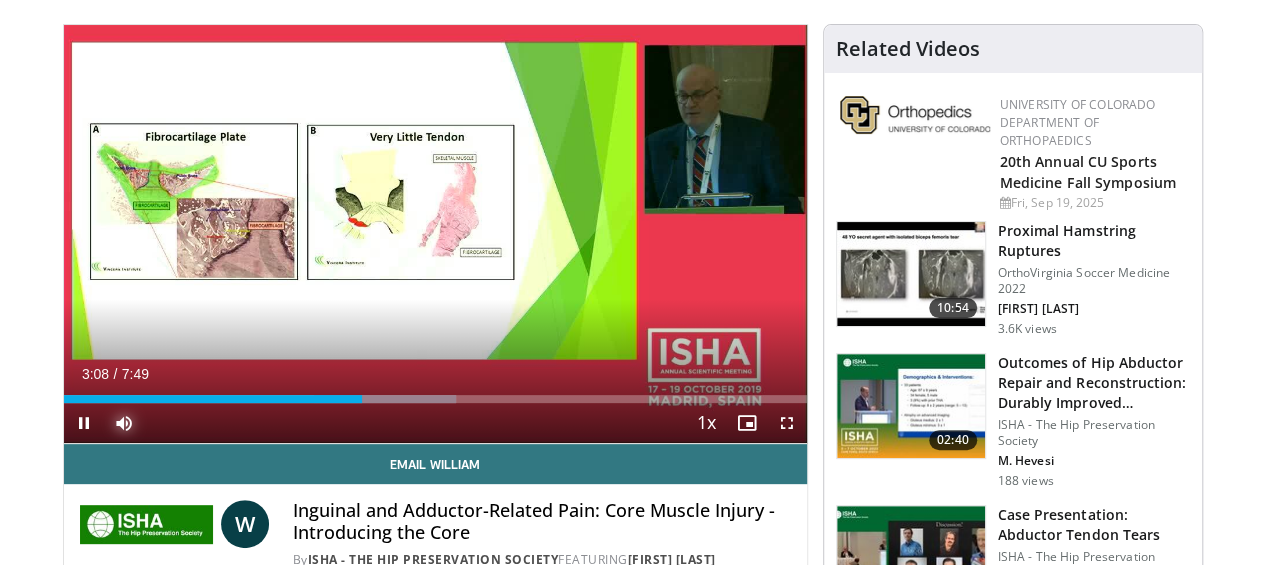 click on "Loaded :  52.77% 3:09 3:15" at bounding box center [435, 399] 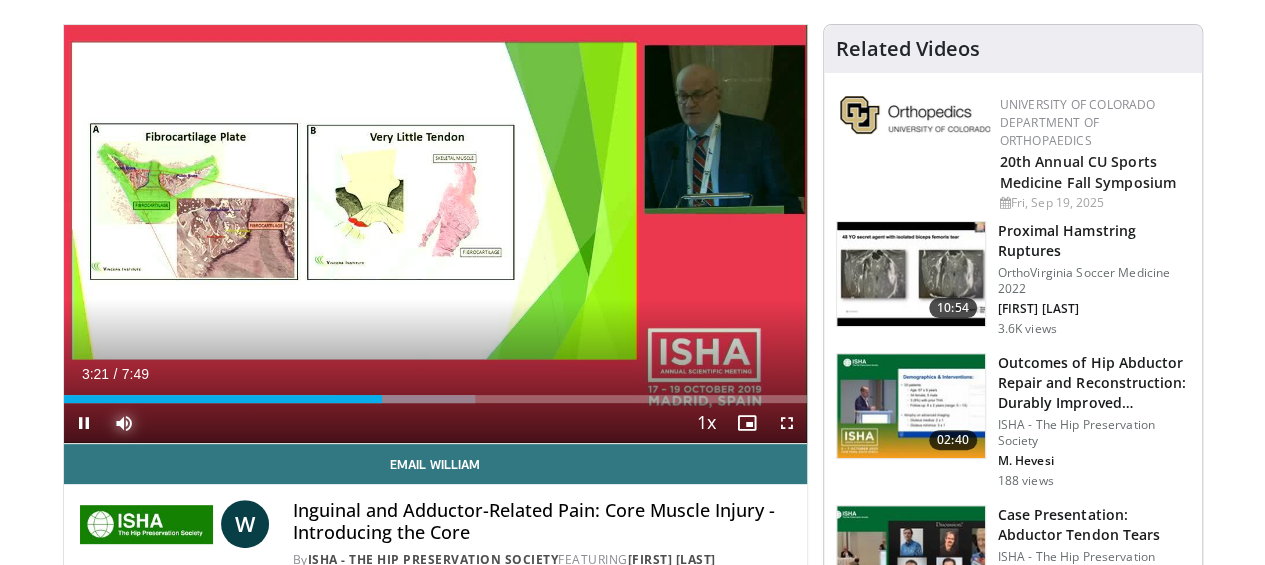 click at bounding box center (404, 399) 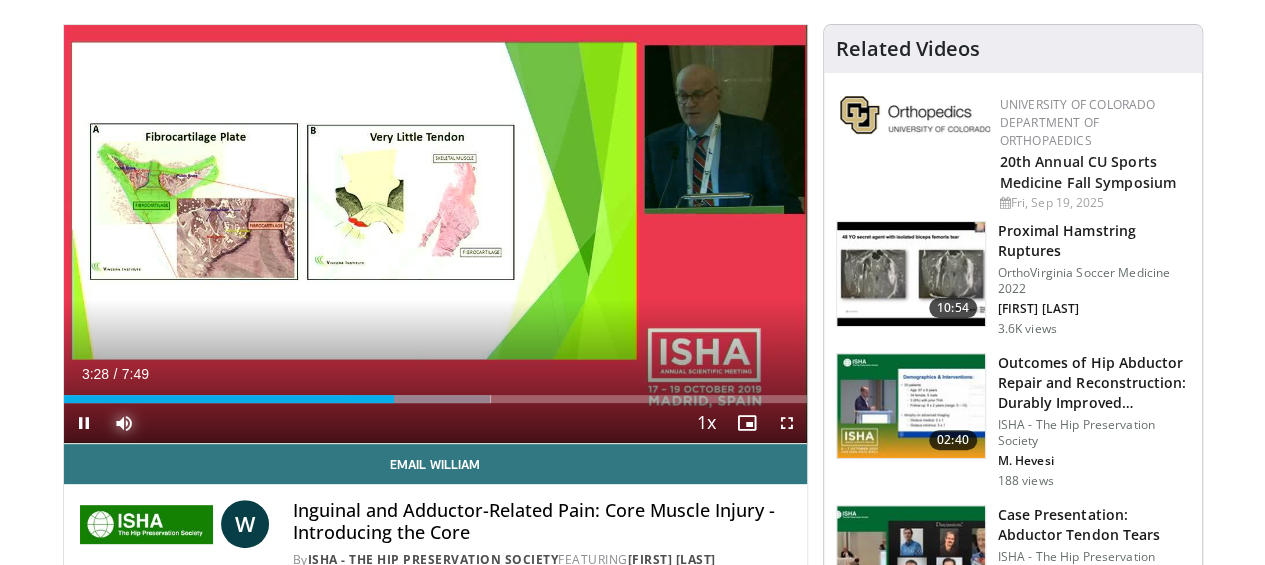 click on "Loaded :  57.47% 3:28 3:38" at bounding box center (435, 393) 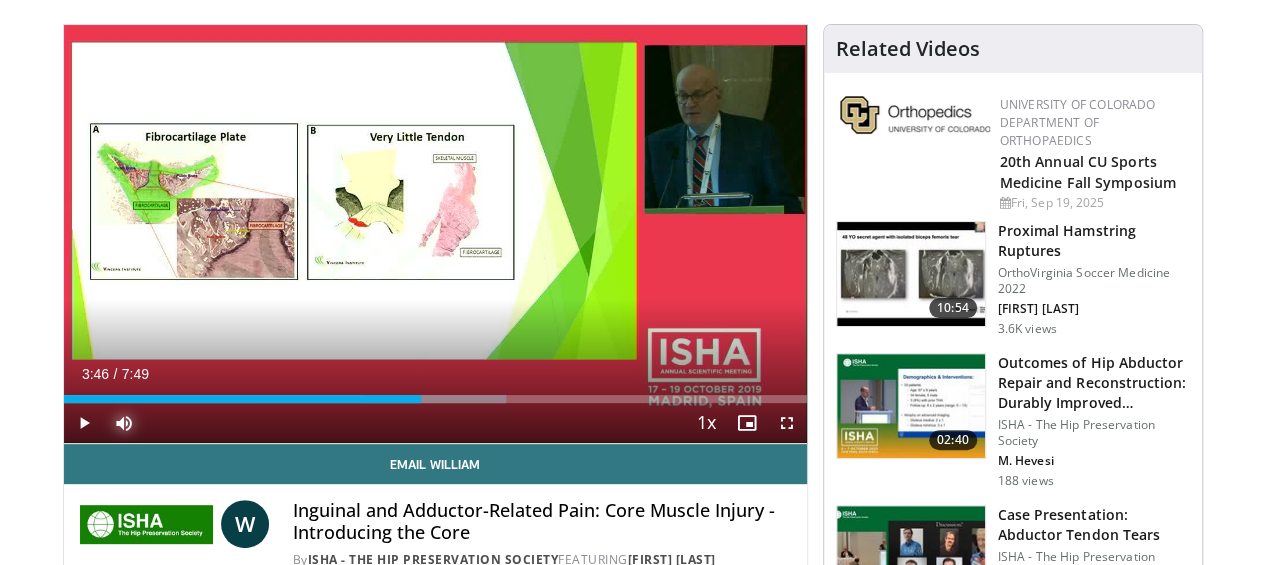 click on "Loaded :  59.60% 3:46 3:38" at bounding box center (435, 393) 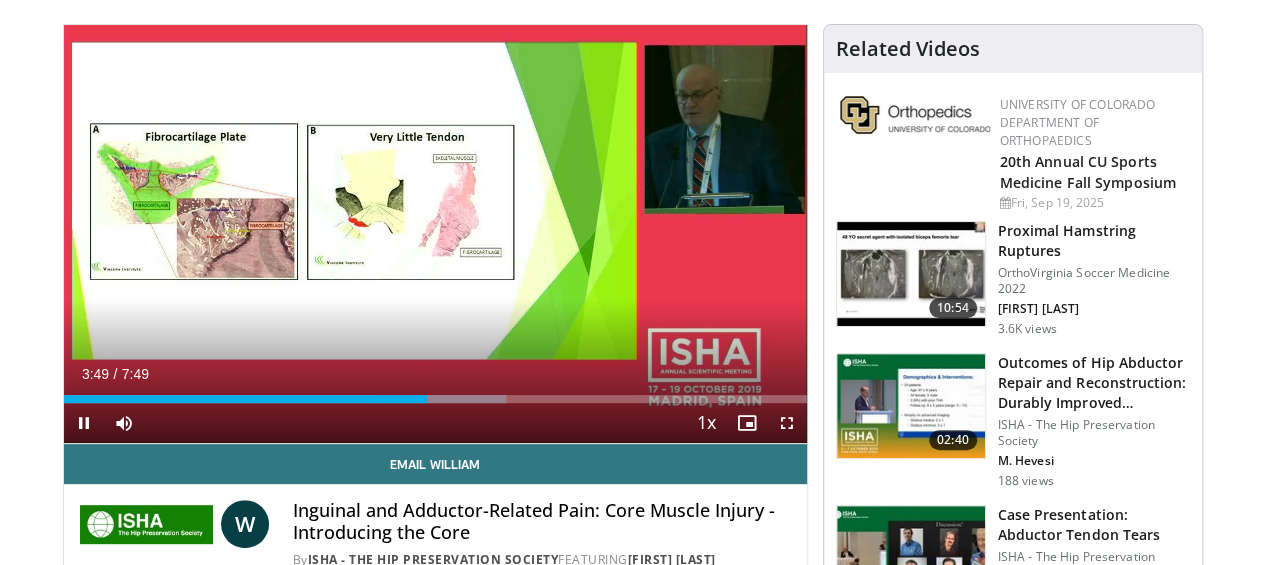 click on "**********" at bounding box center (435, 234) 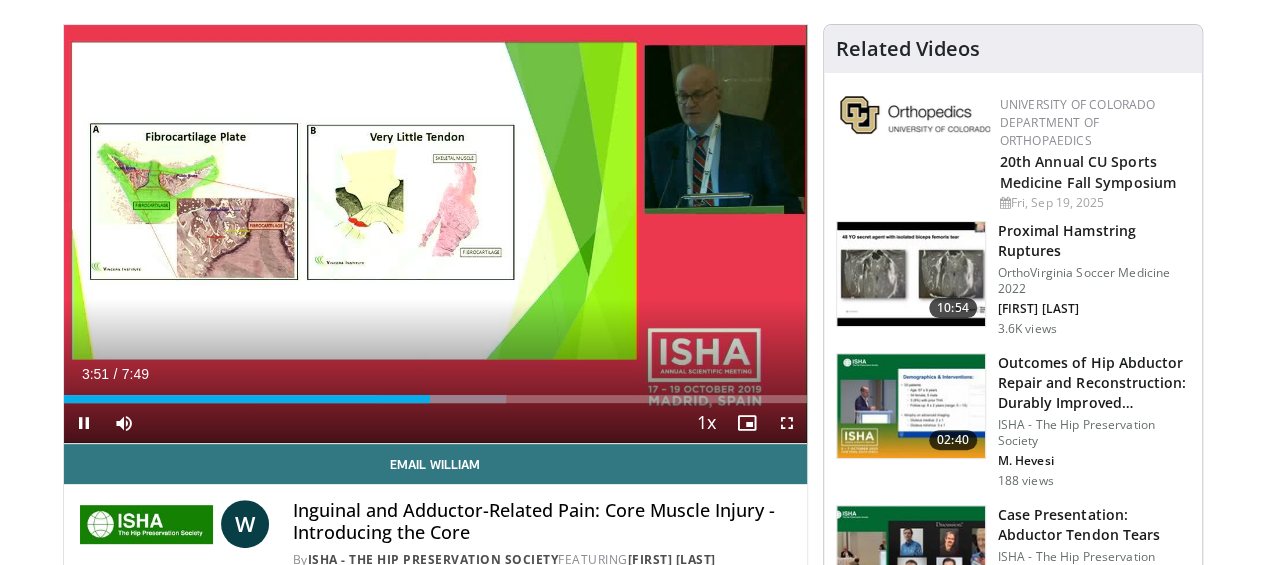 click at bounding box center (442, 399) 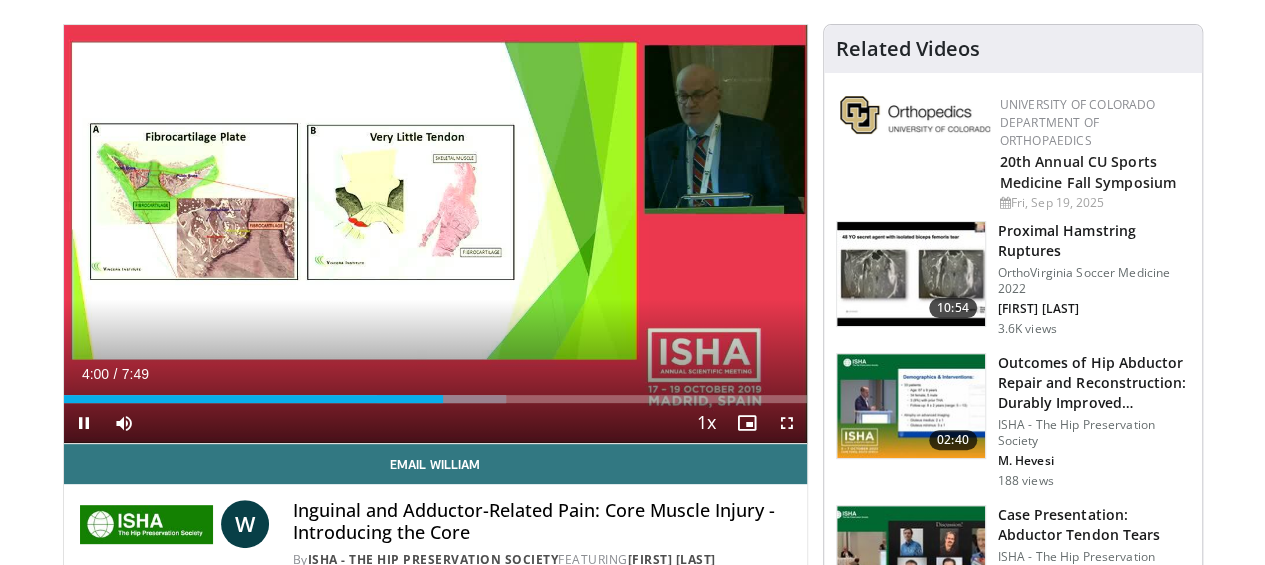 click at bounding box center [442, 399] 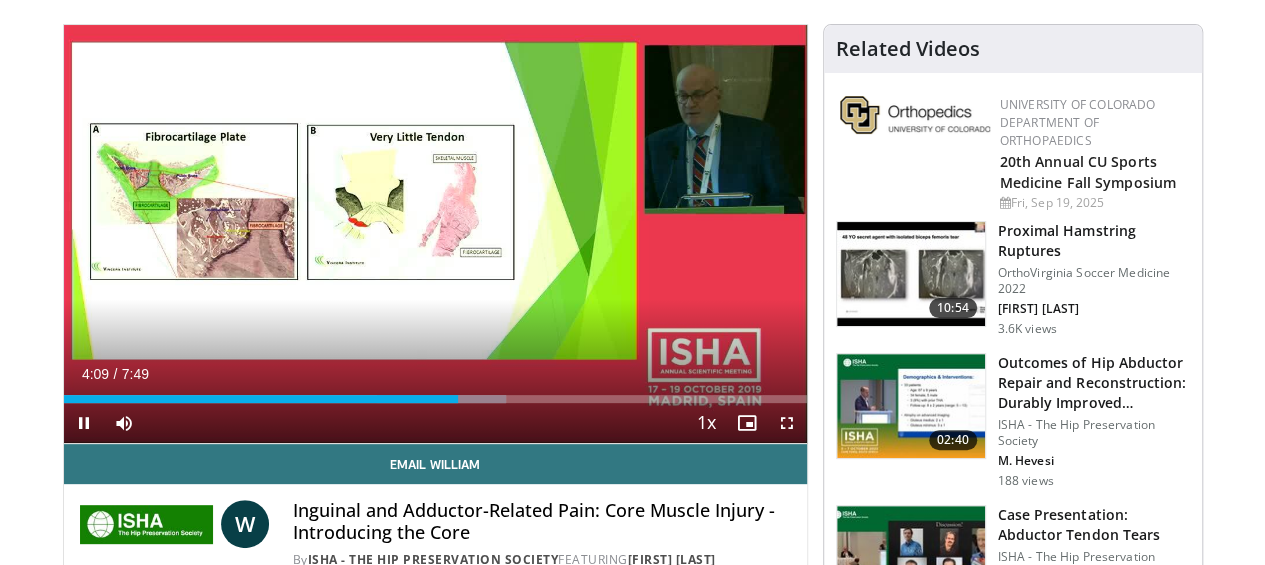 click at bounding box center [442, 399] 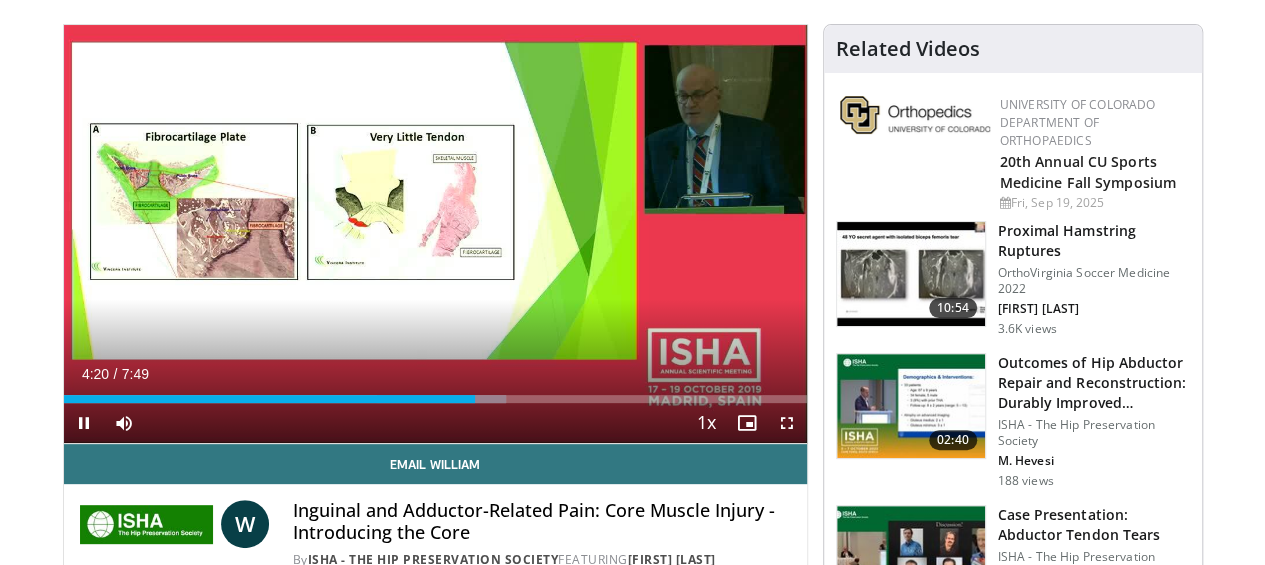 click at bounding box center (442, 399) 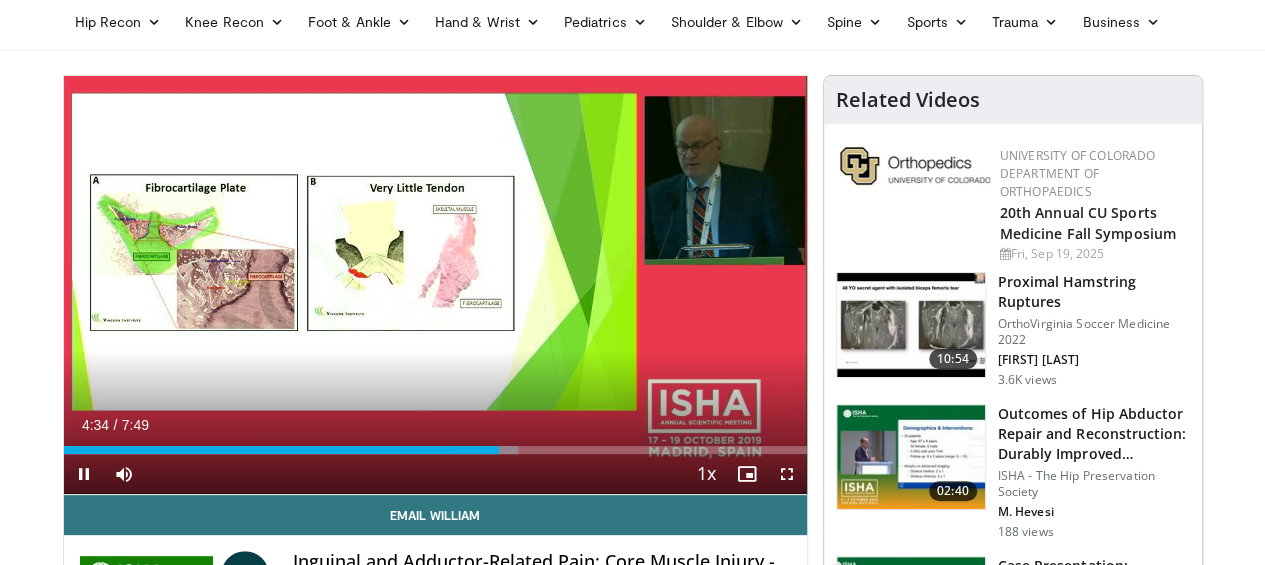 scroll, scrollTop: 78, scrollLeft: 0, axis: vertical 